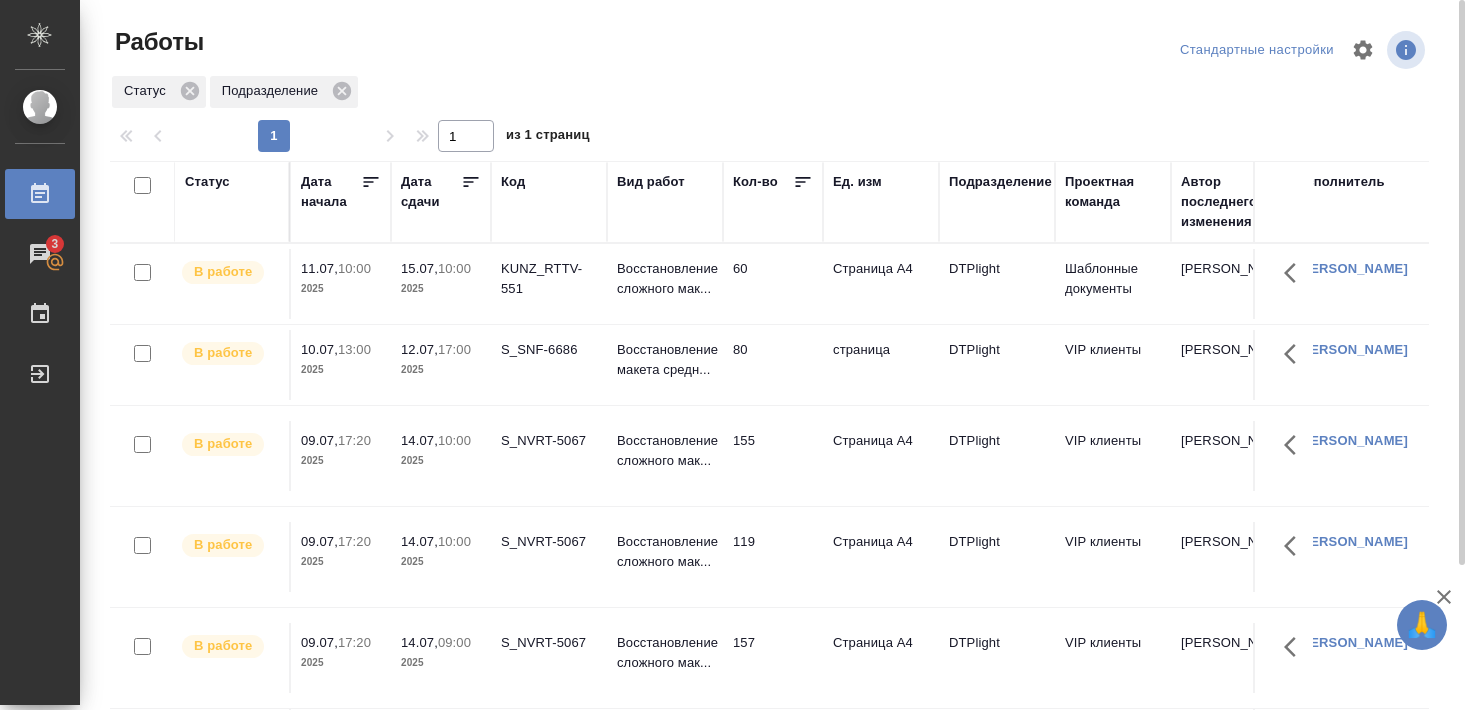 scroll, scrollTop: 0, scrollLeft: 0, axis: both 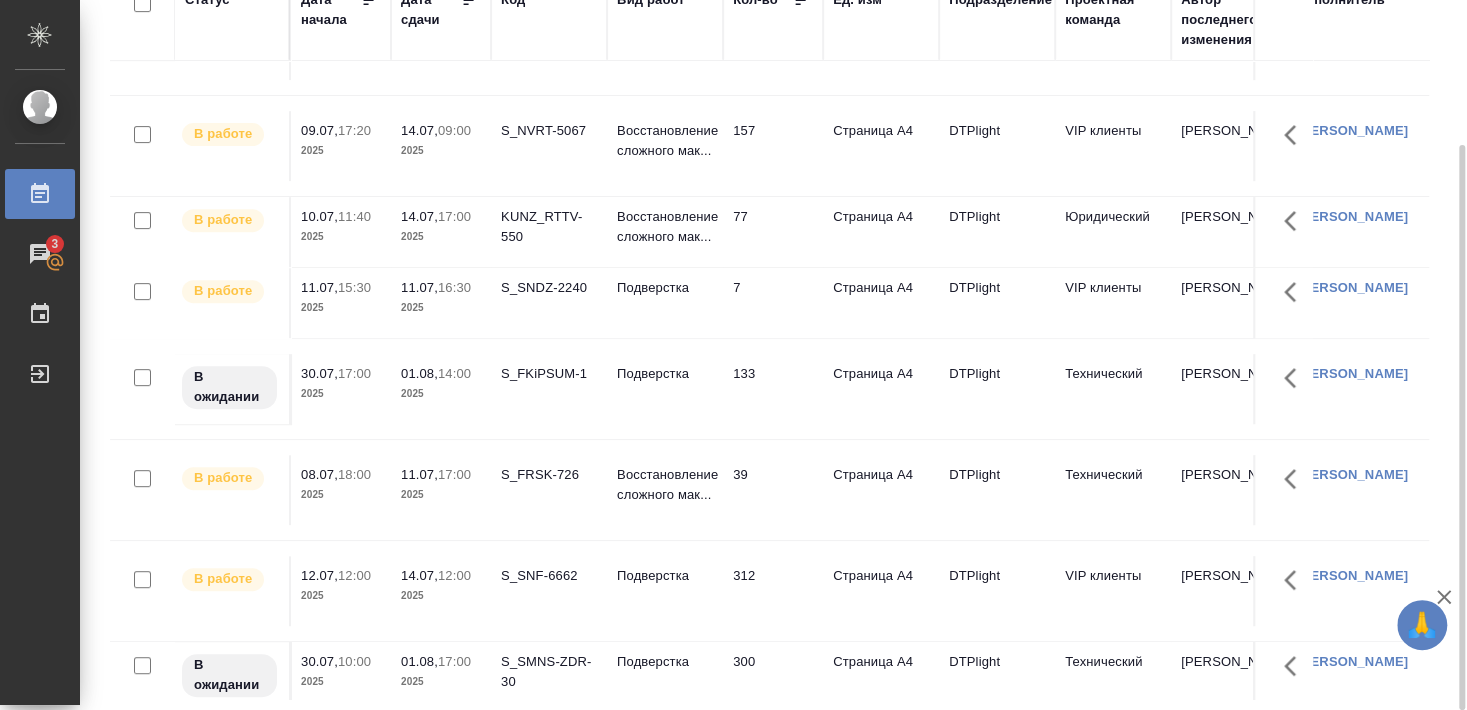 click on "S_SNDZ-2240" at bounding box center (549, -233) 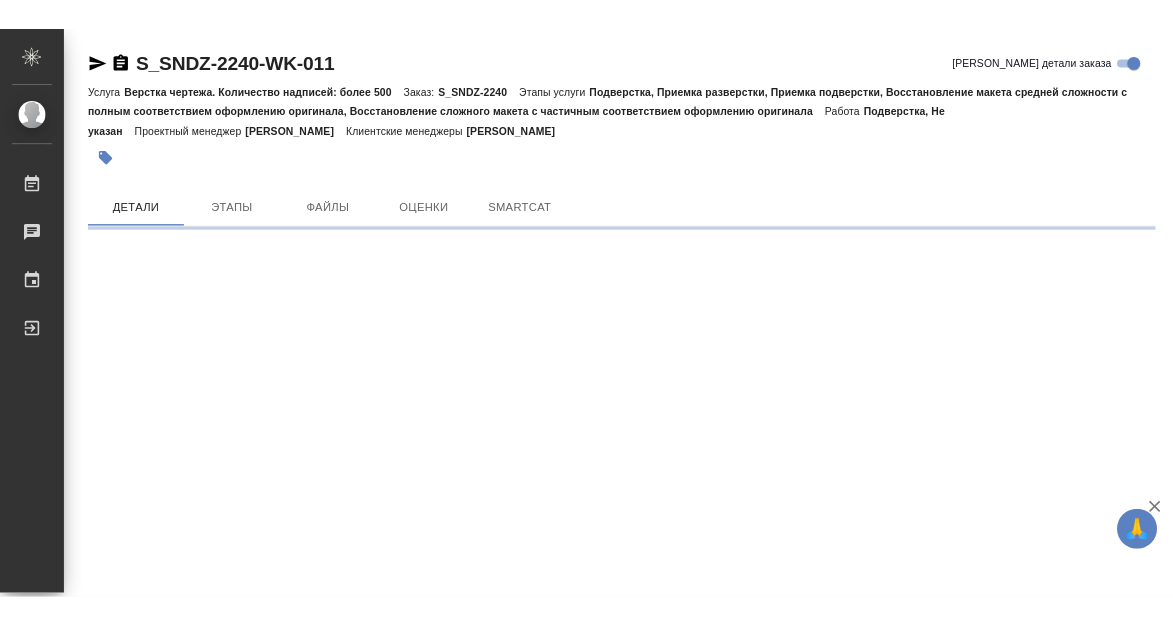 scroll, scrollTop: 0, scrollLeft: 0, axis: both 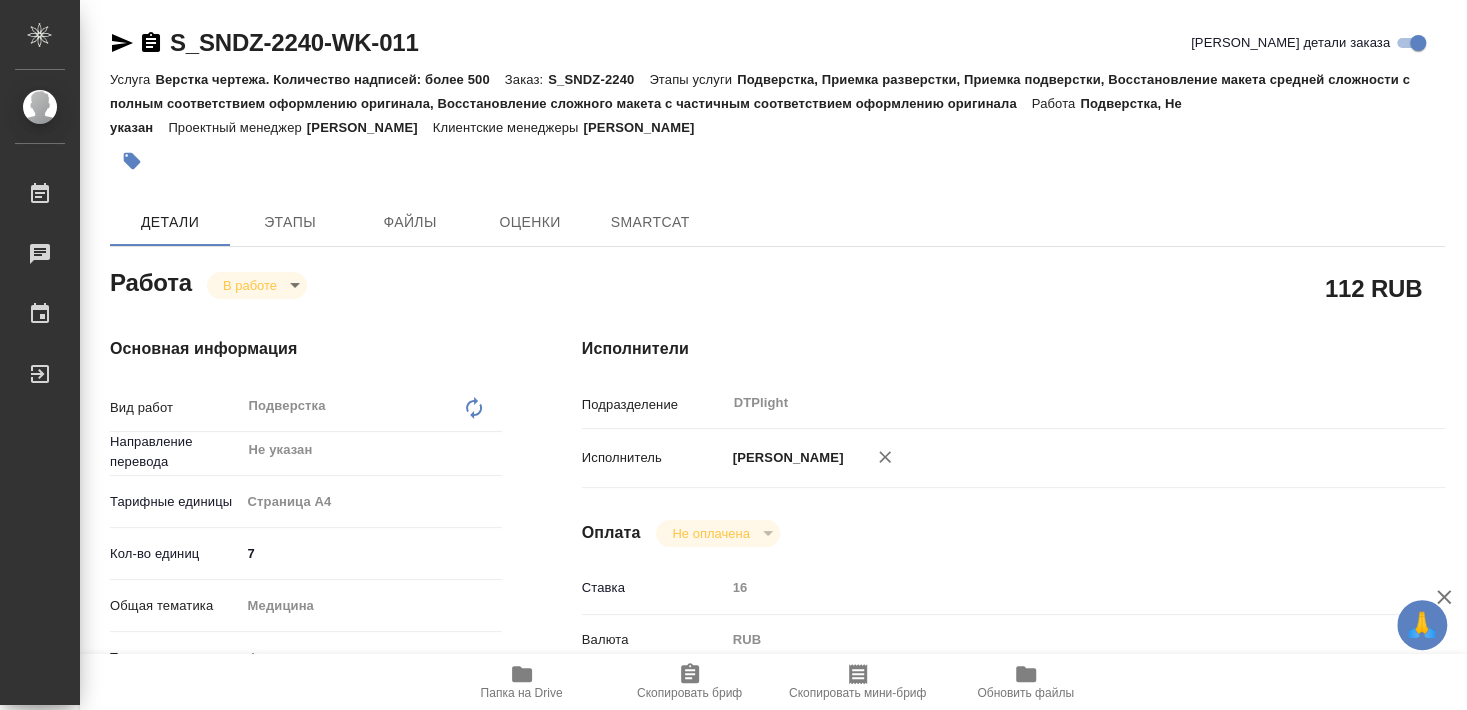 type on "x" 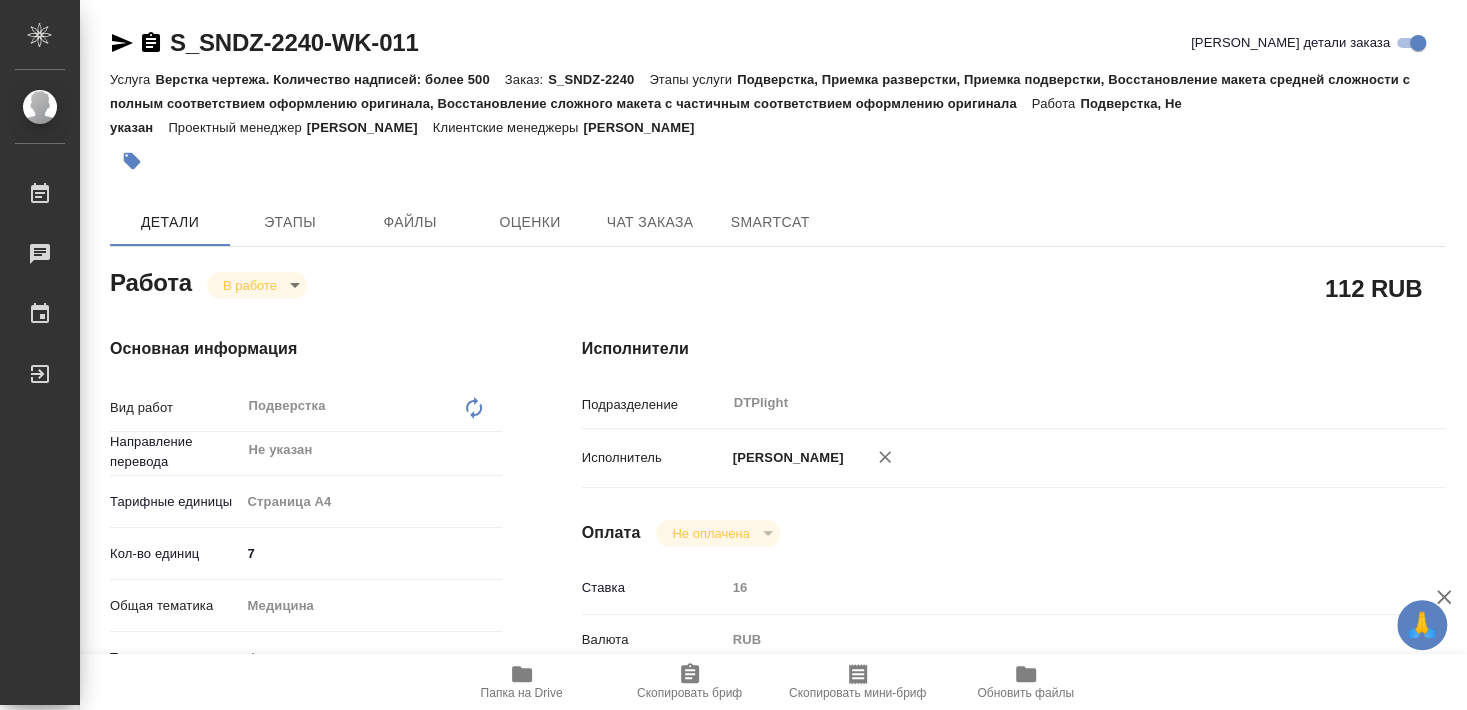 type on "x" 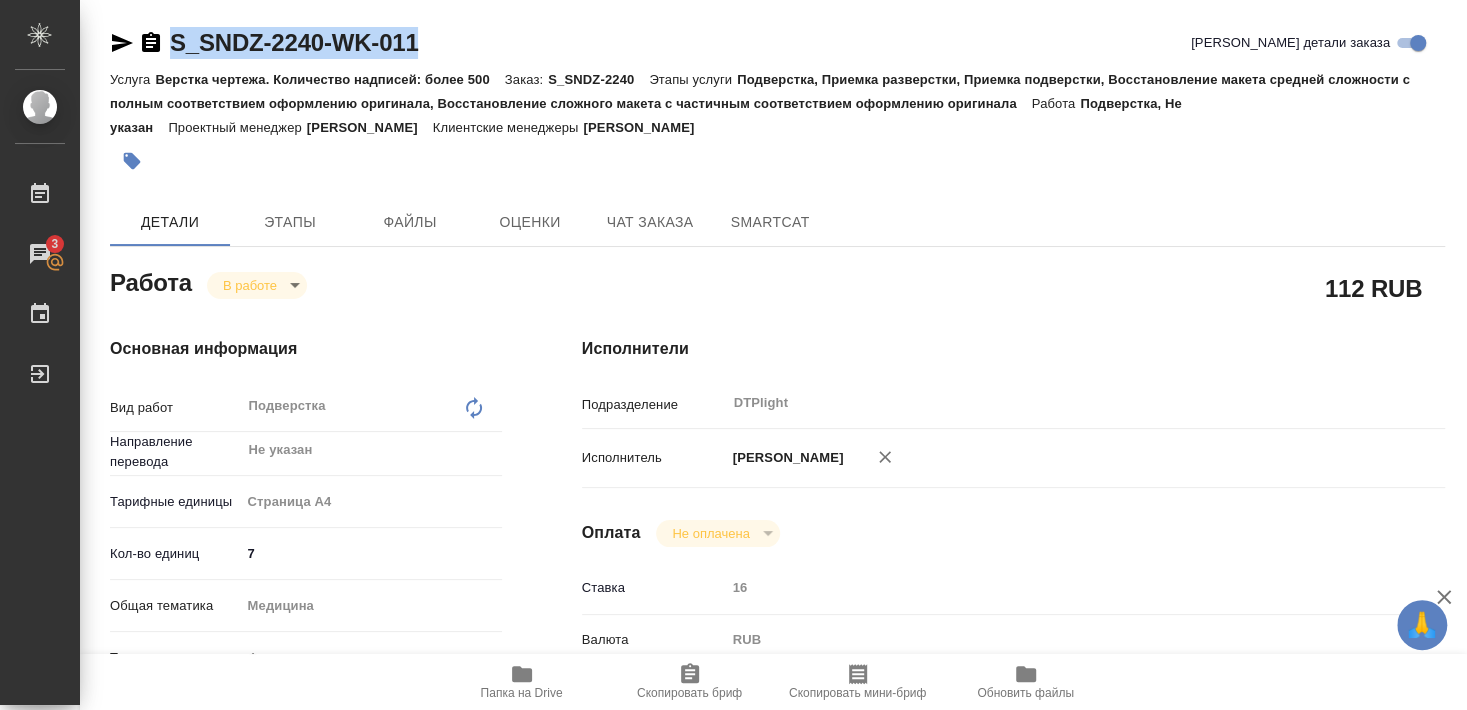 drag, startPoint x: 171, startPoint y: 63, endPoint x: 453, endPoint y: 63, distance: 282 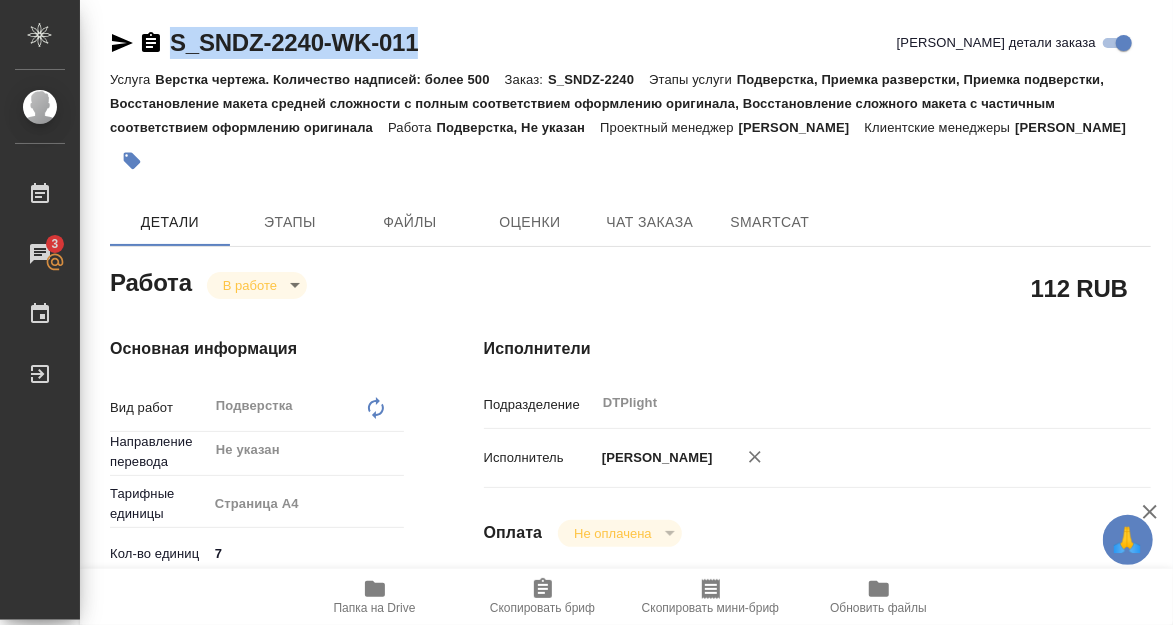 type on "x" 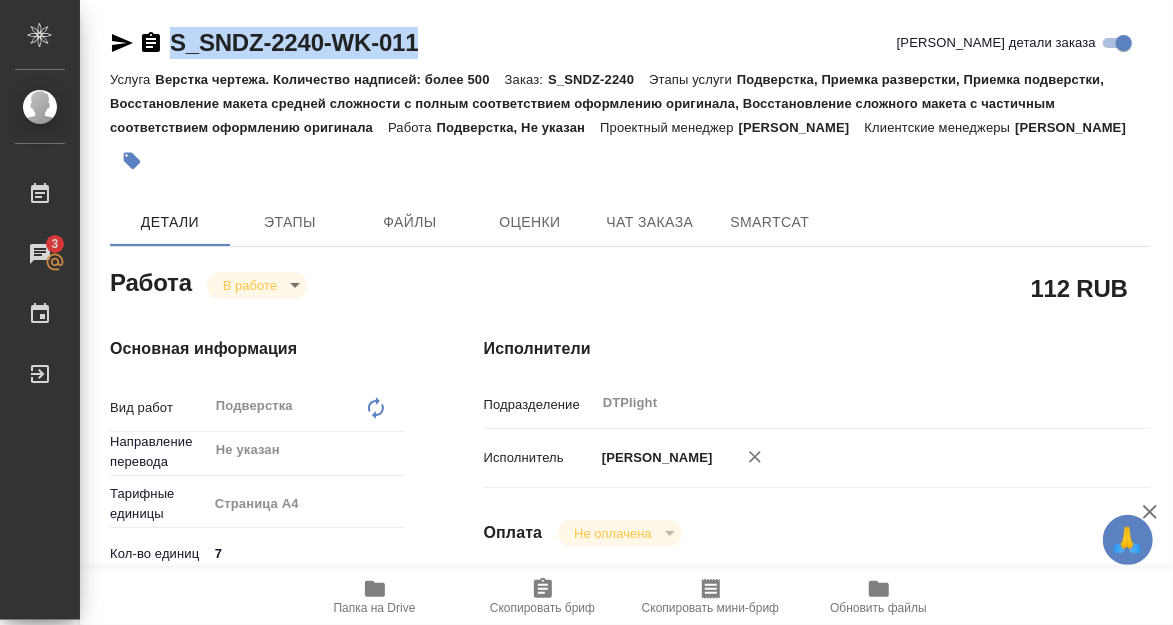 type on "x" 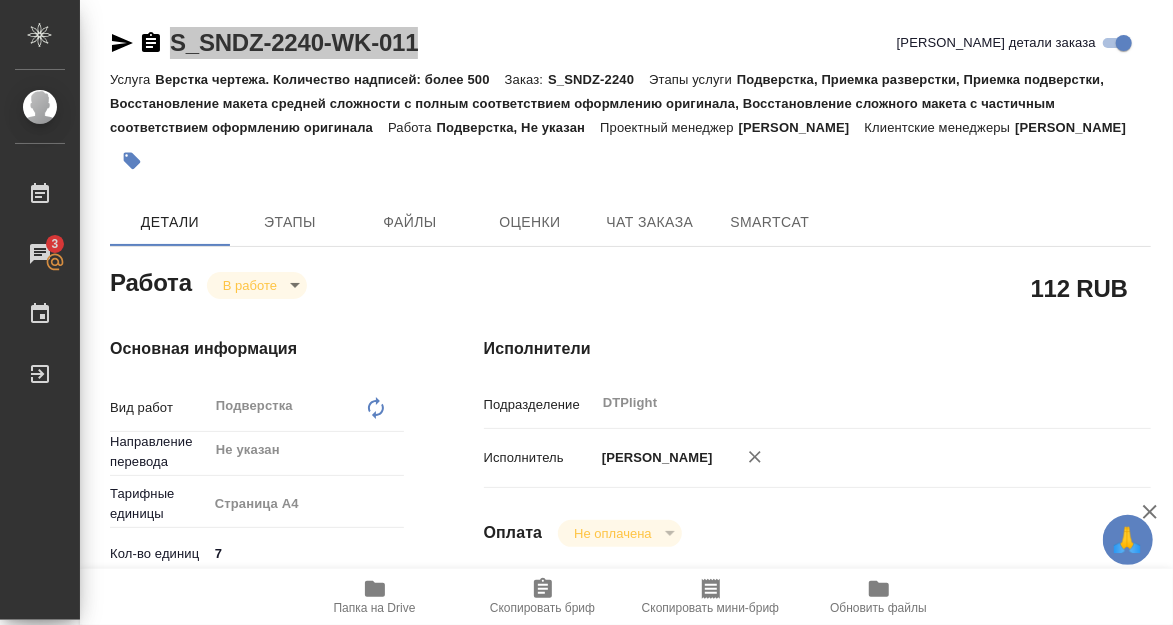 type on "x" 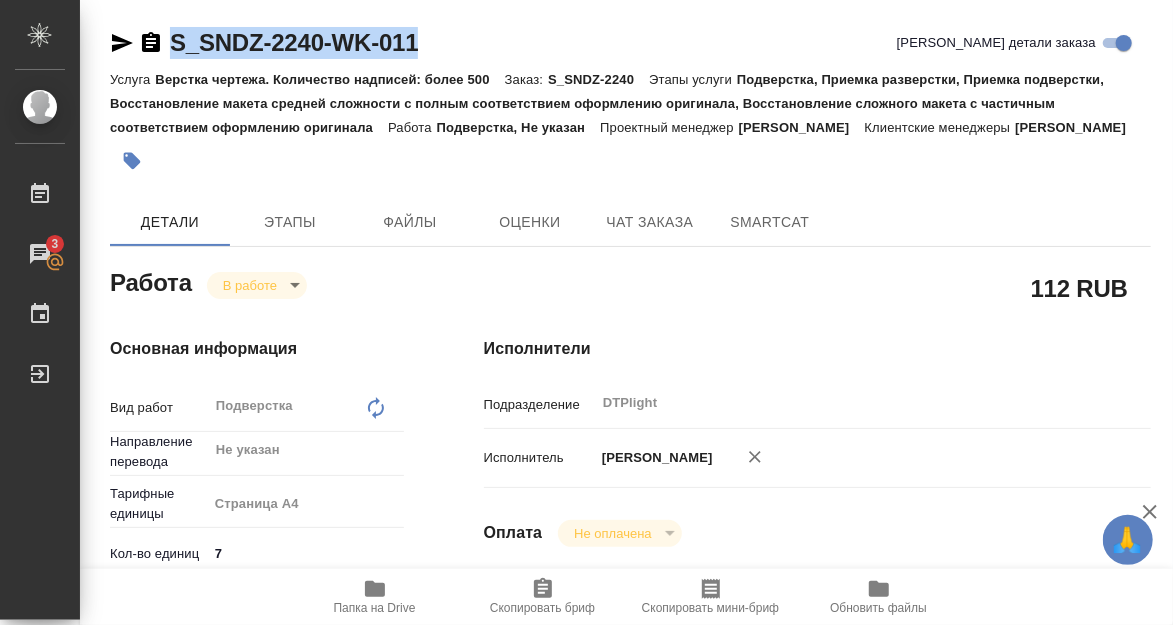 click on "Основная информация Вид работ Подверстка x ​ Направление перевода Не указан ​ Тарифные единицы Страница А4 5f036ec4e16dec2d6b59c8ff Кол-во единиц 7 Общая тематика Медицина med Тематика Фармацевтика 6149832f2b7be24903fd7a82 Нотариальный заказ Сроки Дата начала работ 11.07.2025 15:30 Факт. дата начала работ 11.07.2025 14:39 Срок завершения работ 11.07.2025 16:30 Факт. срок заверш. работ Срок завершения услуги 11.07.2025 17:00" at bounding box center [257, 734] 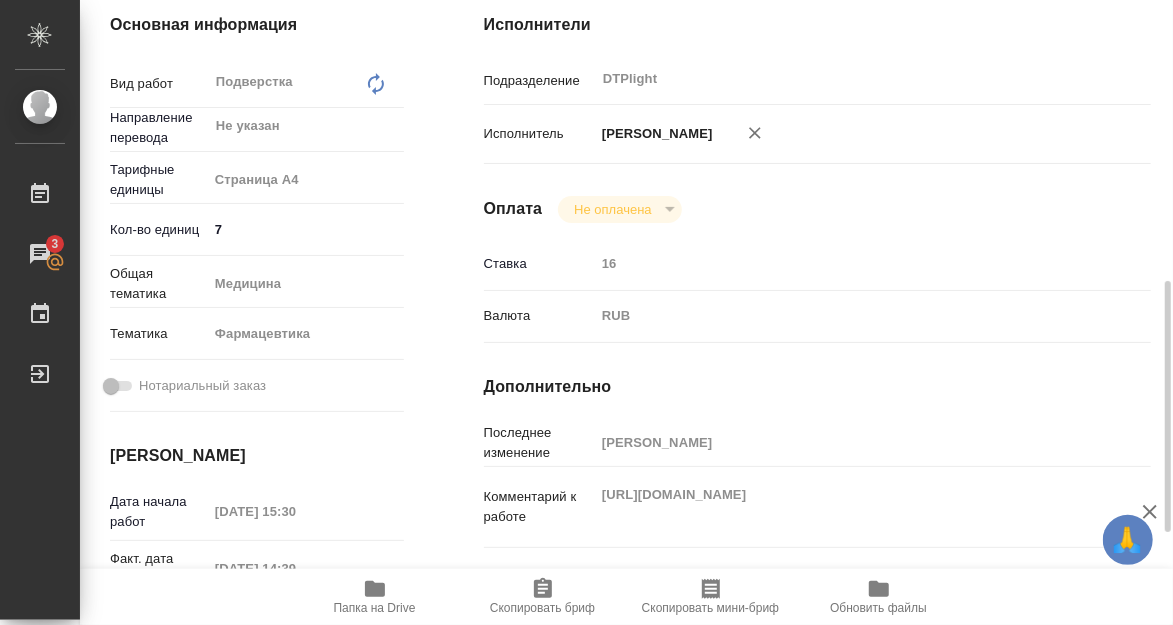 scroll, scrollTop: 540, scrollLeft: 0, axis: vertical 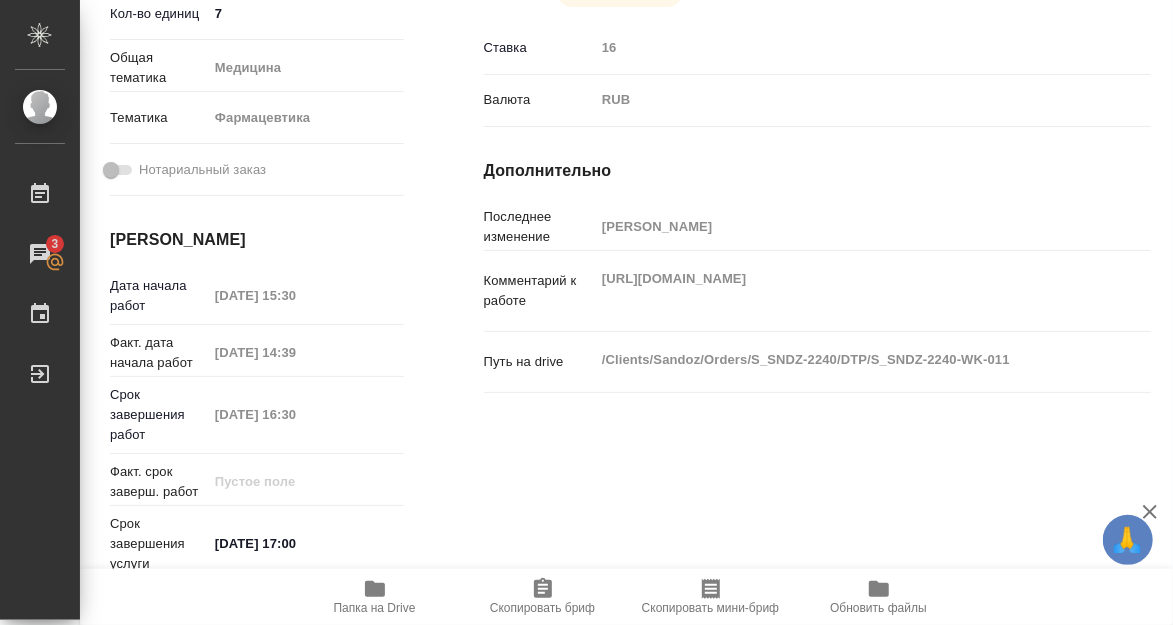 click on "Папка на Drive" at bounding box center [375, 596] 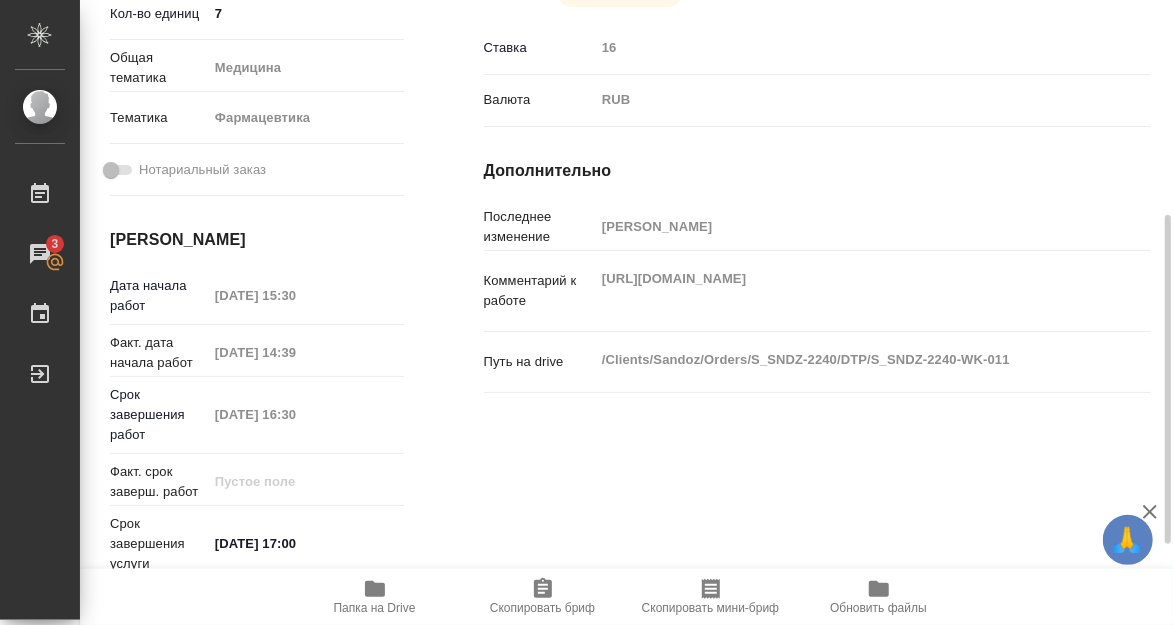 type on "x" 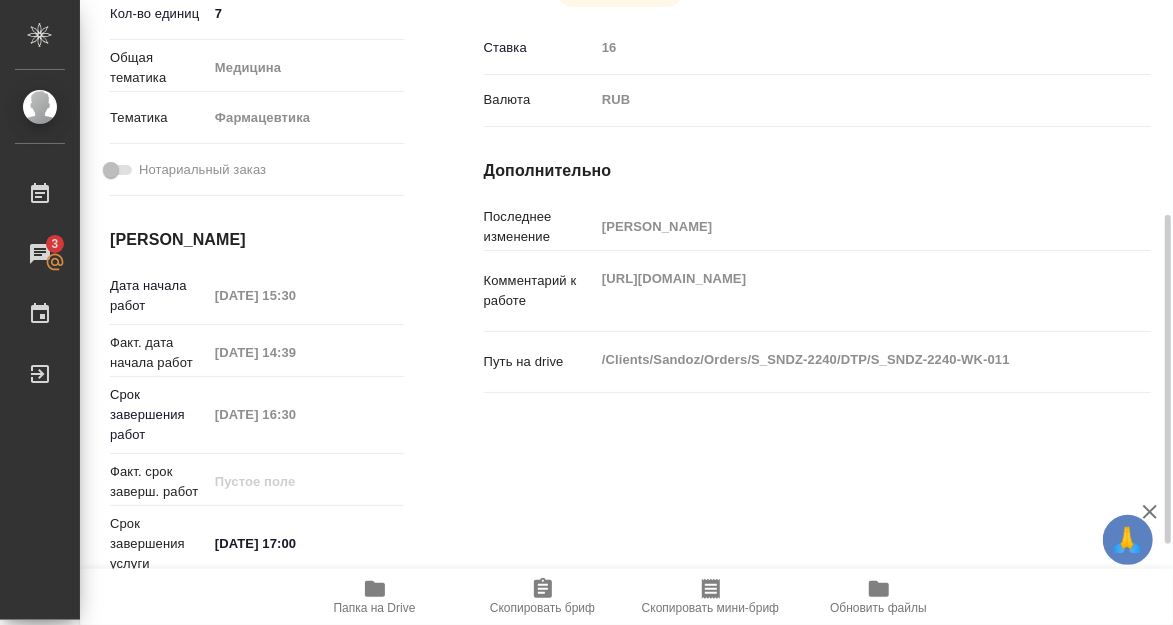 type on "x" 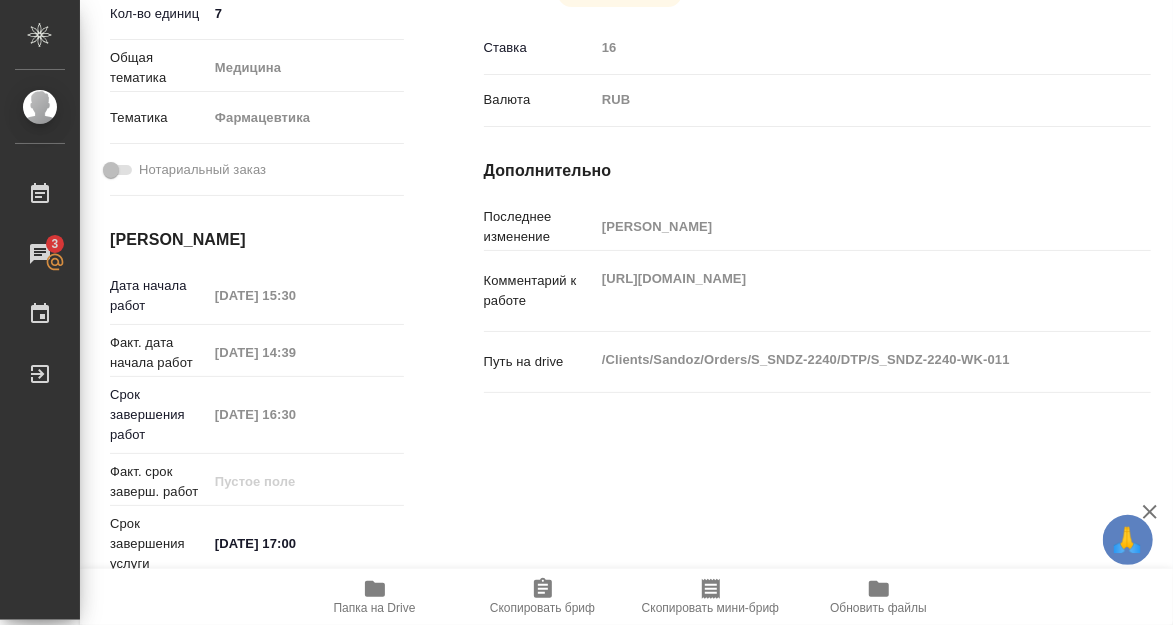type on "x" 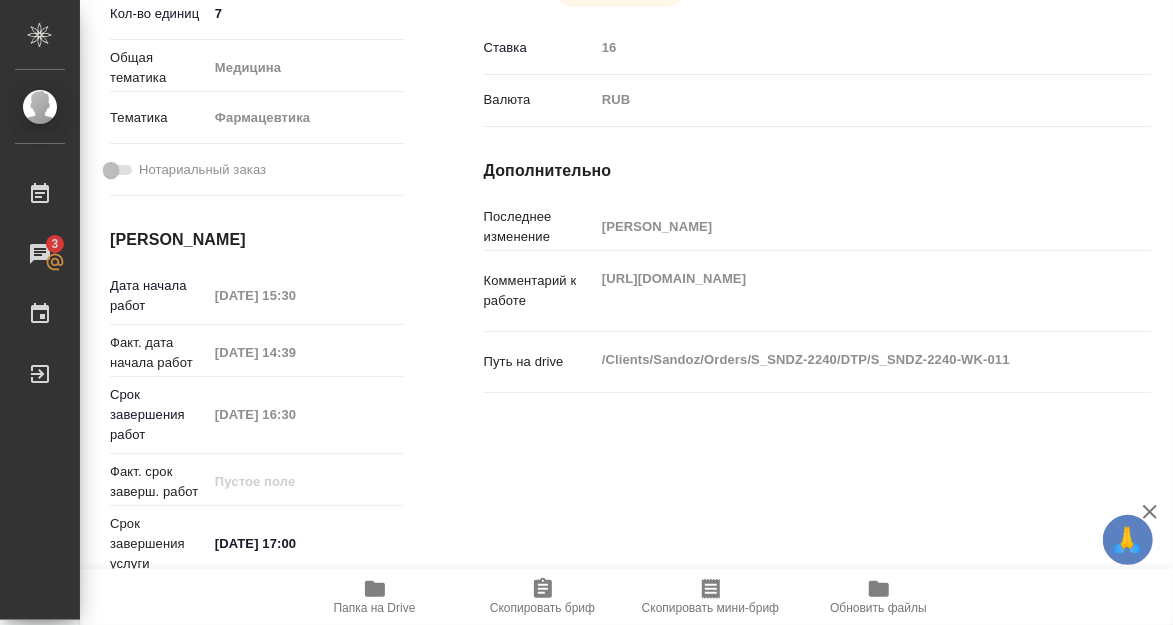 type on "x" 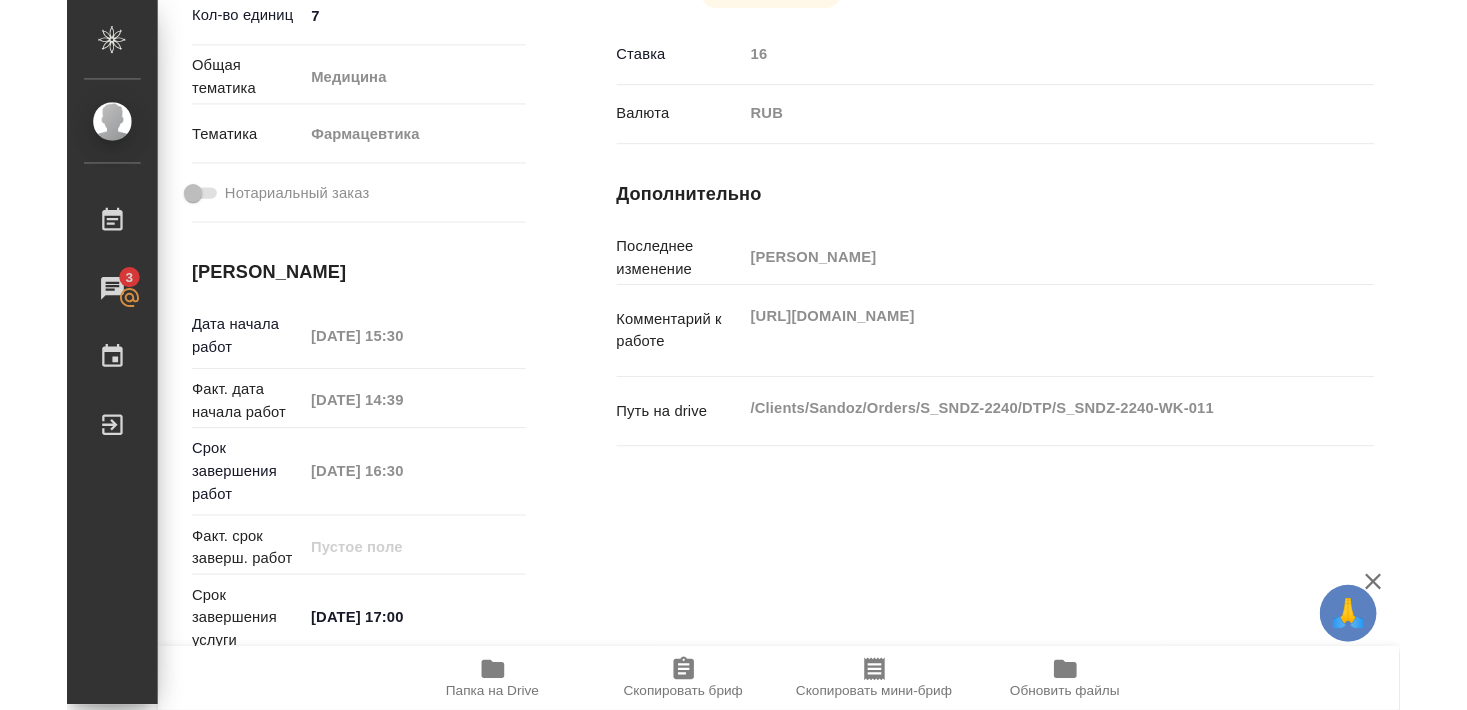 scroll, scrollTop: 540, scrollLeft: 0, axis: vertical 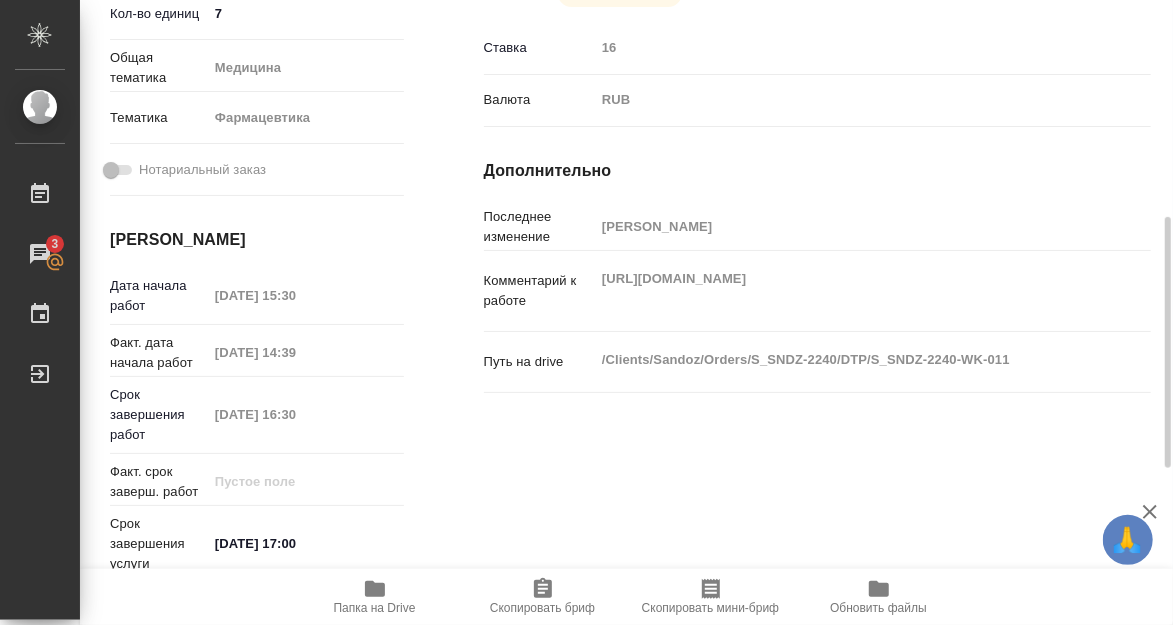 type on "x" 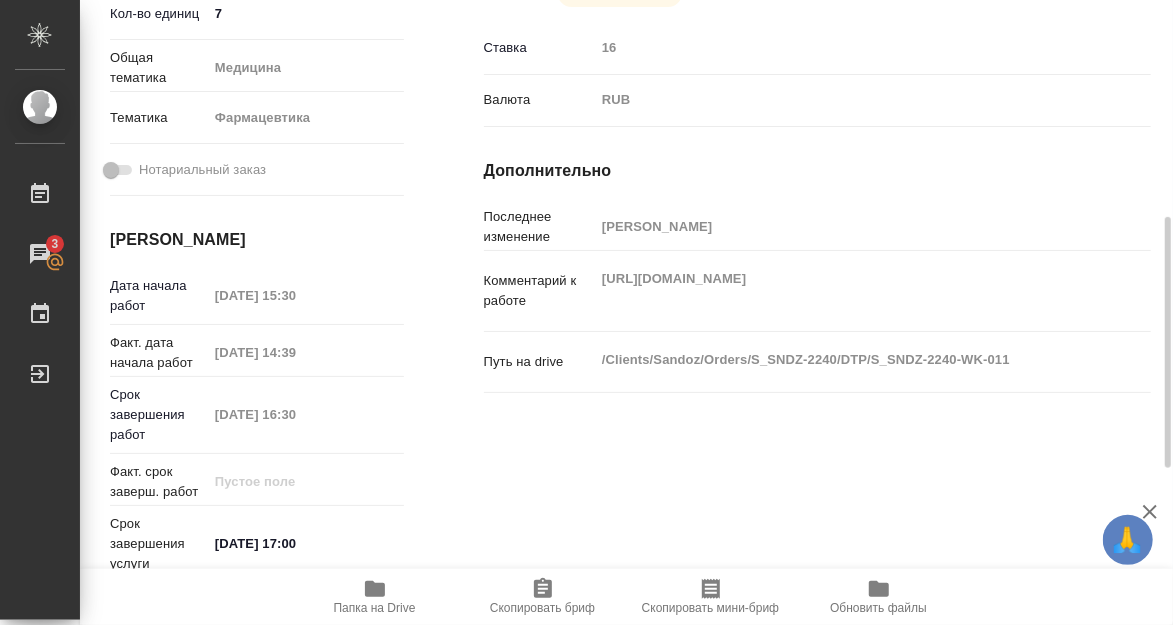 type on "x" 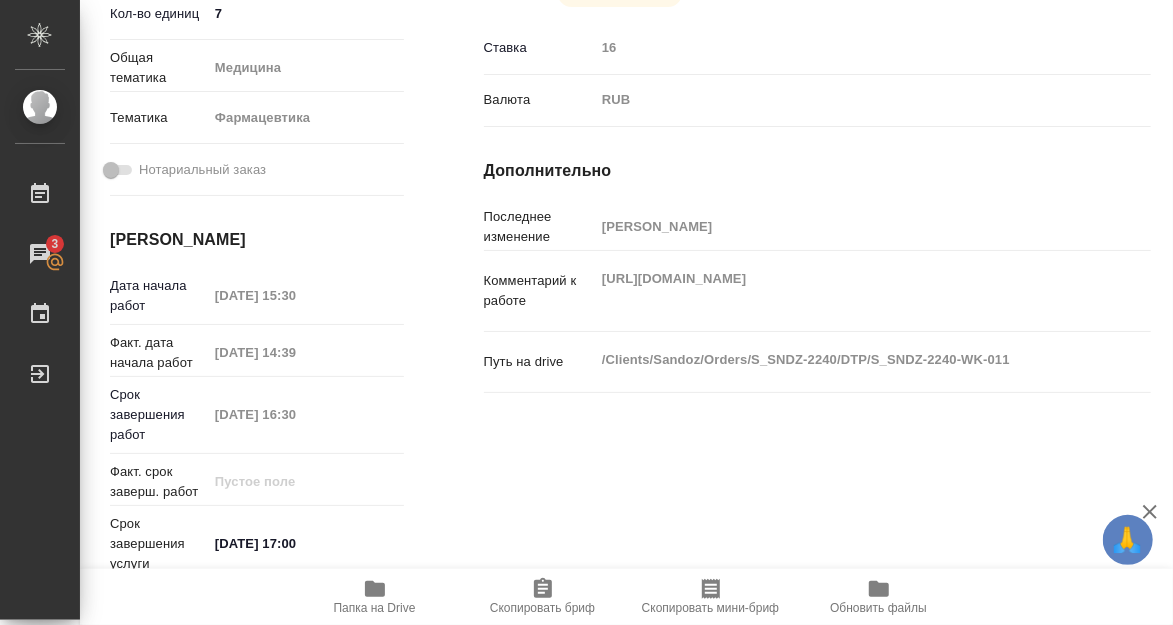 type on "x" 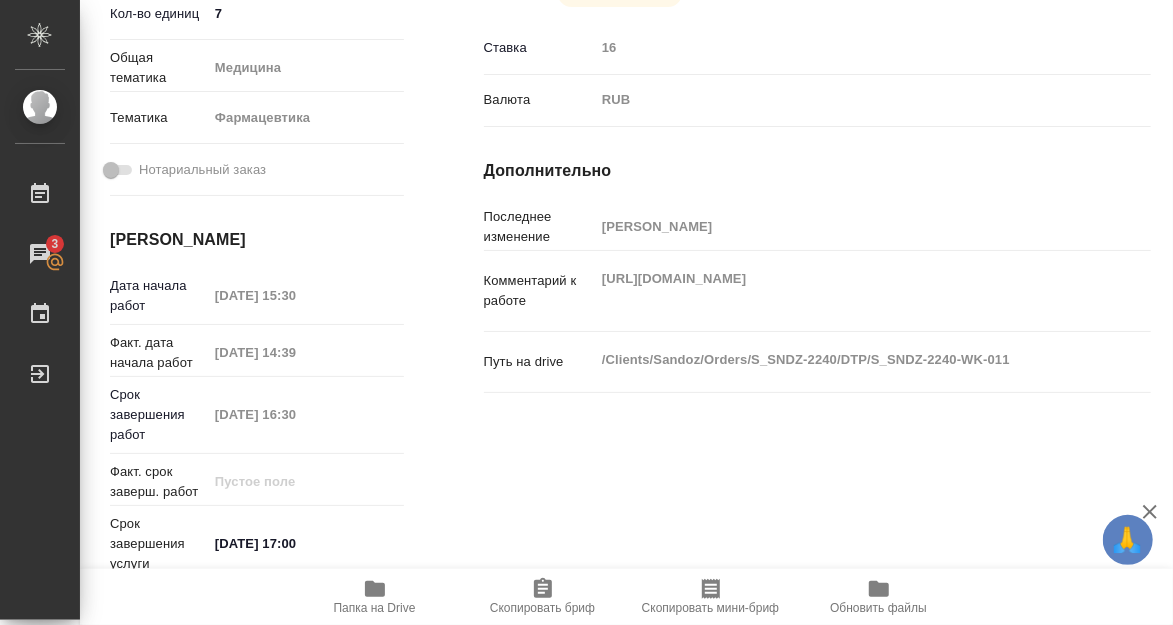 type on "x" 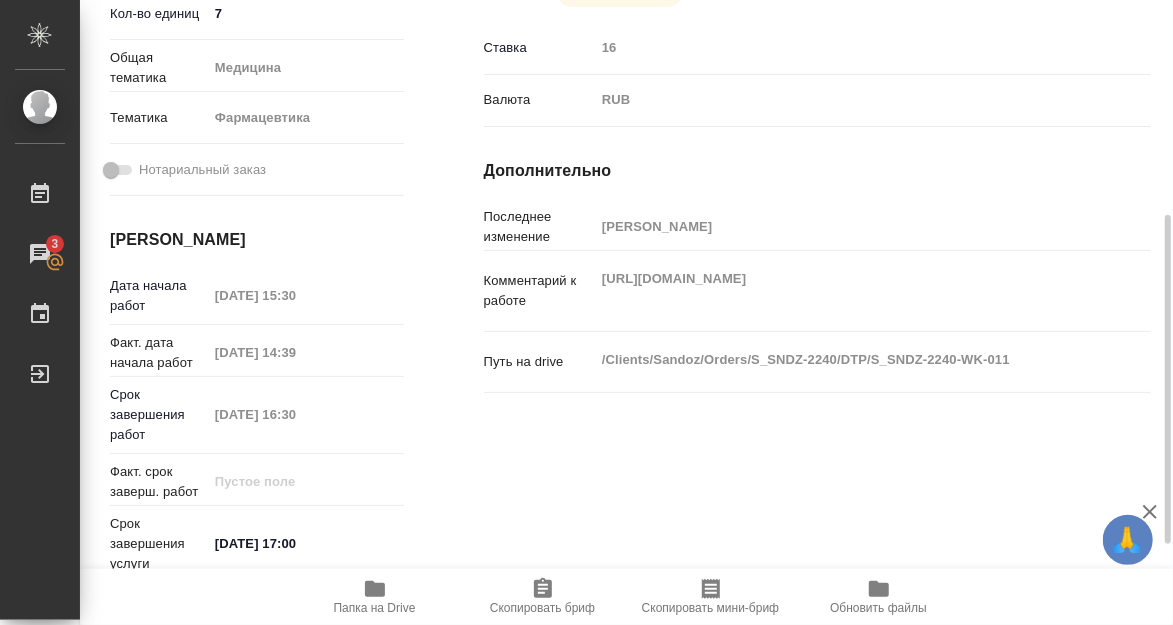 type on "x" 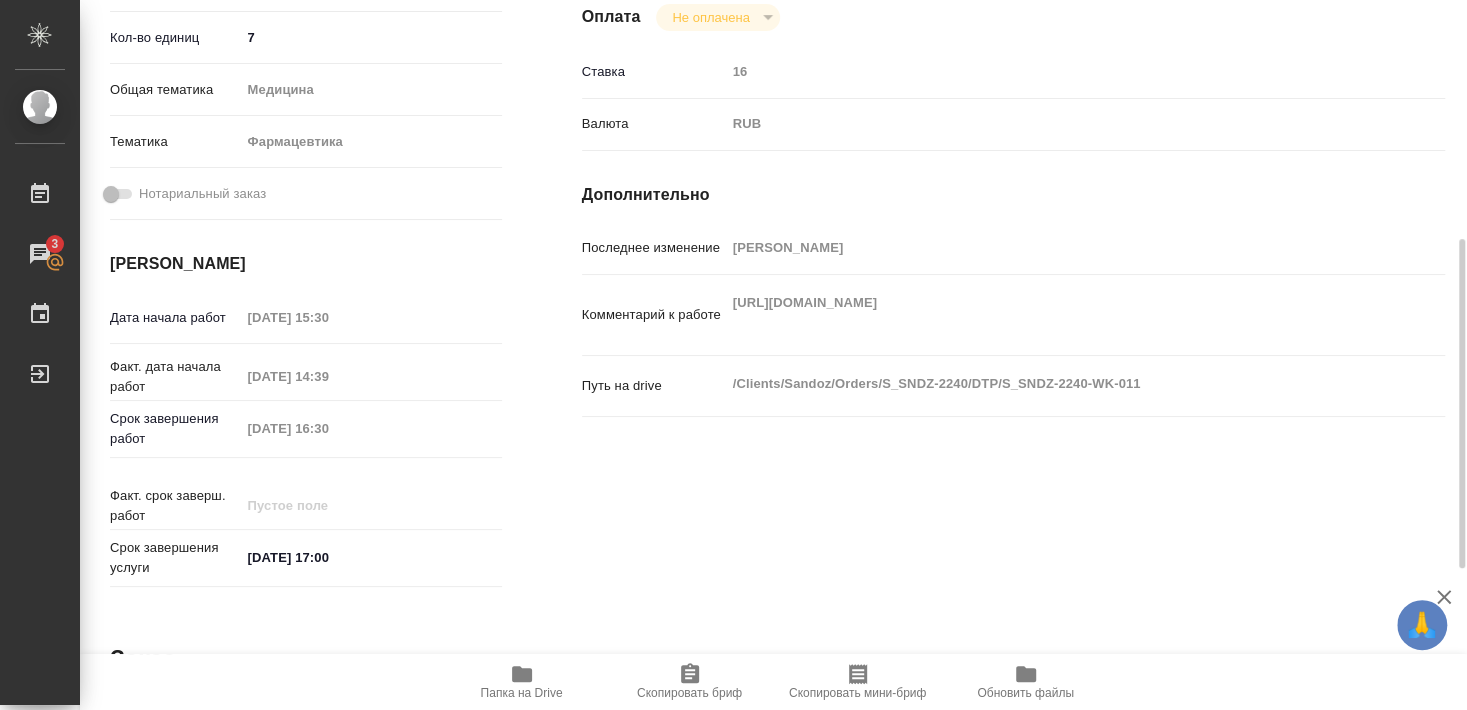 type on "x" 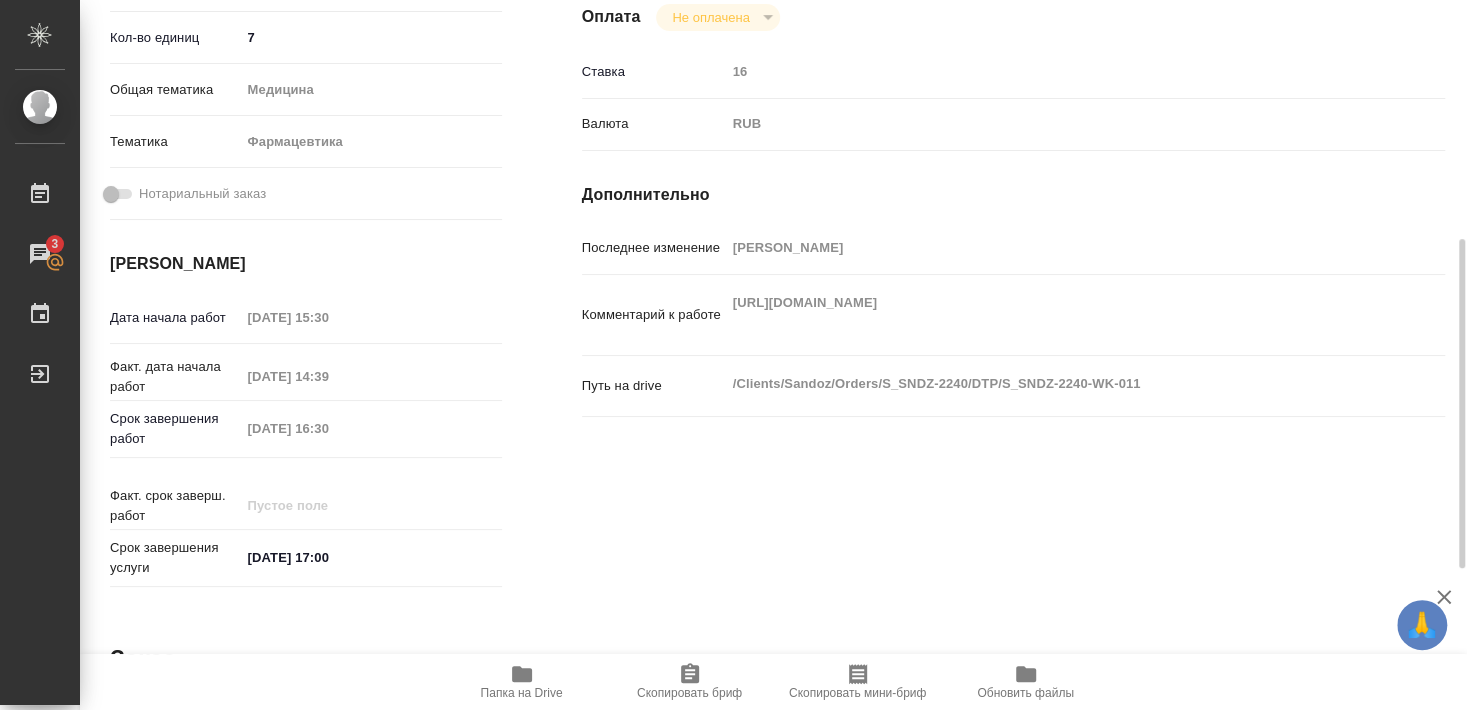 type on "x" 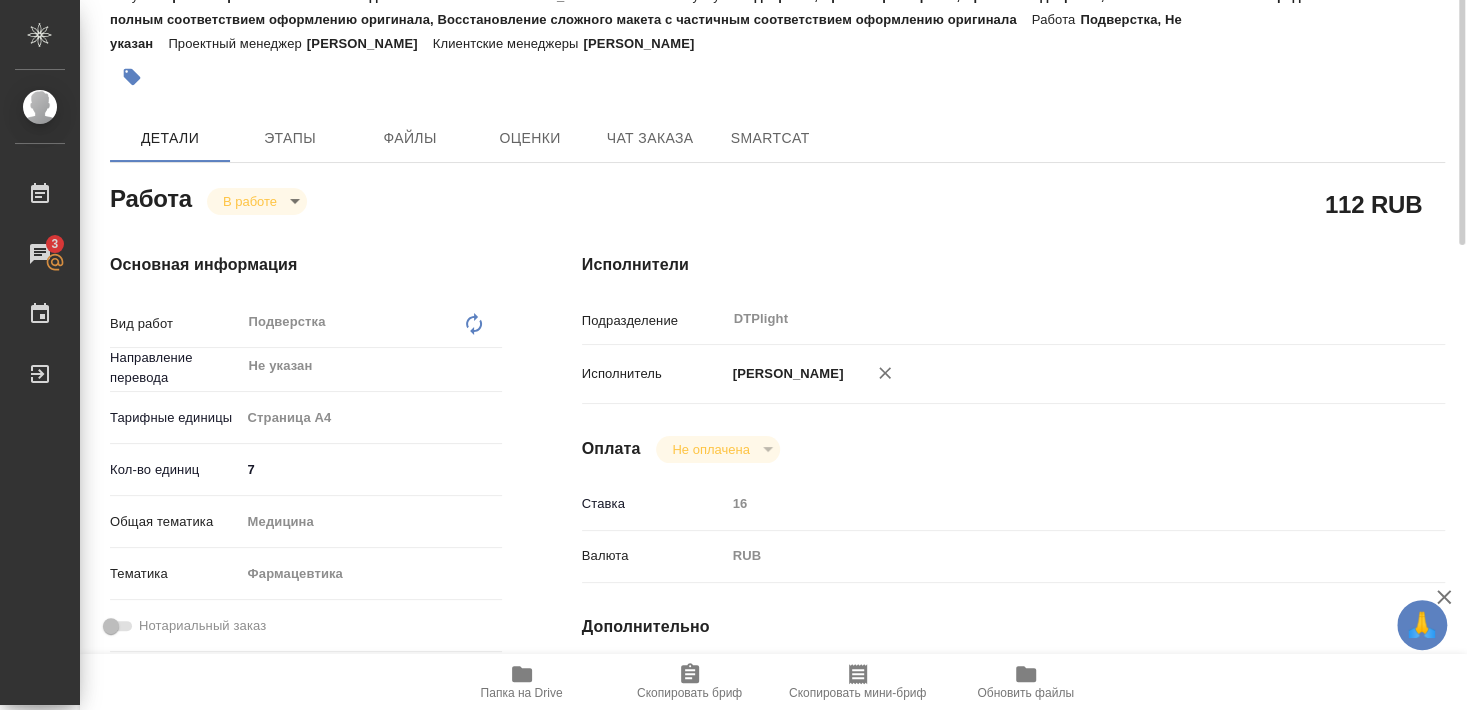 scroll, scrollTop: 0, scrollLeft: 0, axis: both 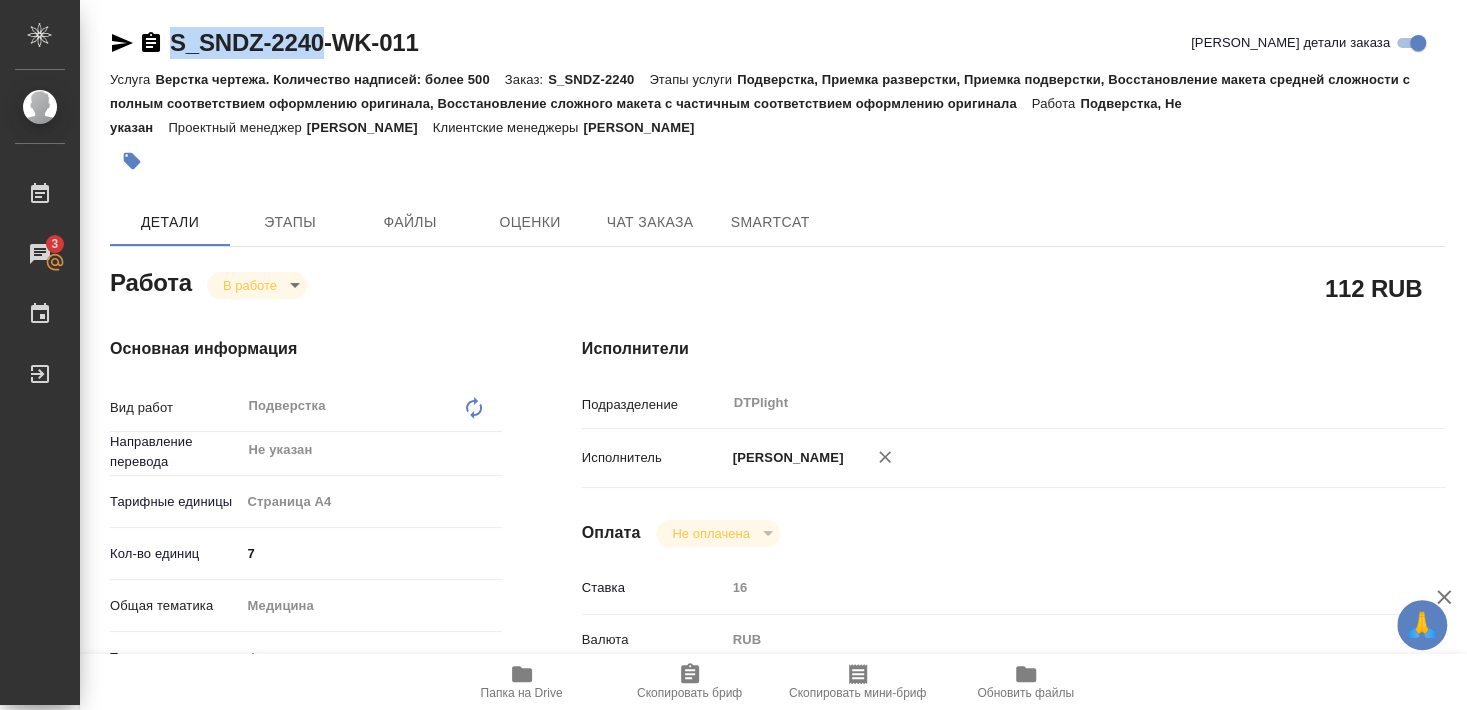 drag, startPoint x: 167, startPoint y: 61, endPoint x: 322, endPoint y: 51, distance: 155.32225 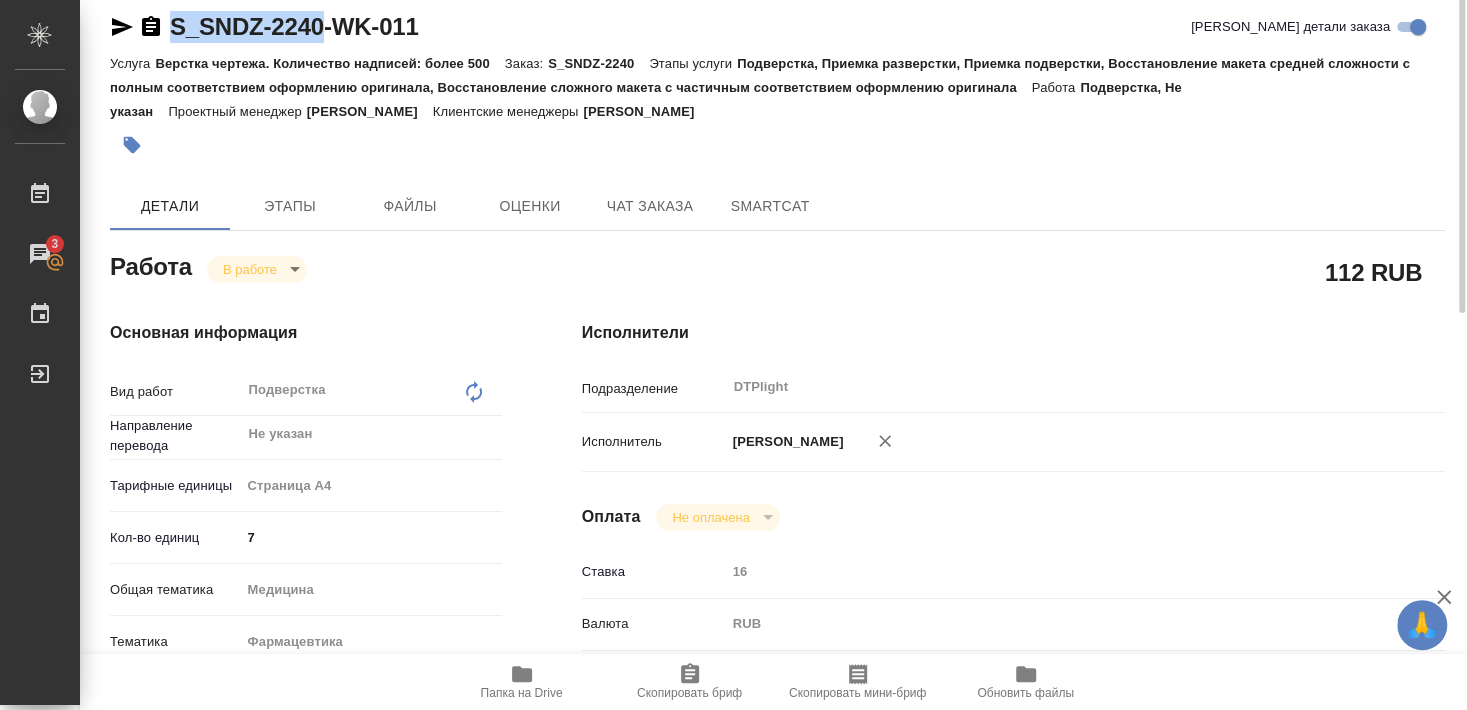 scroll, scrollTop: 0, scrollLeft: 0, axis: both 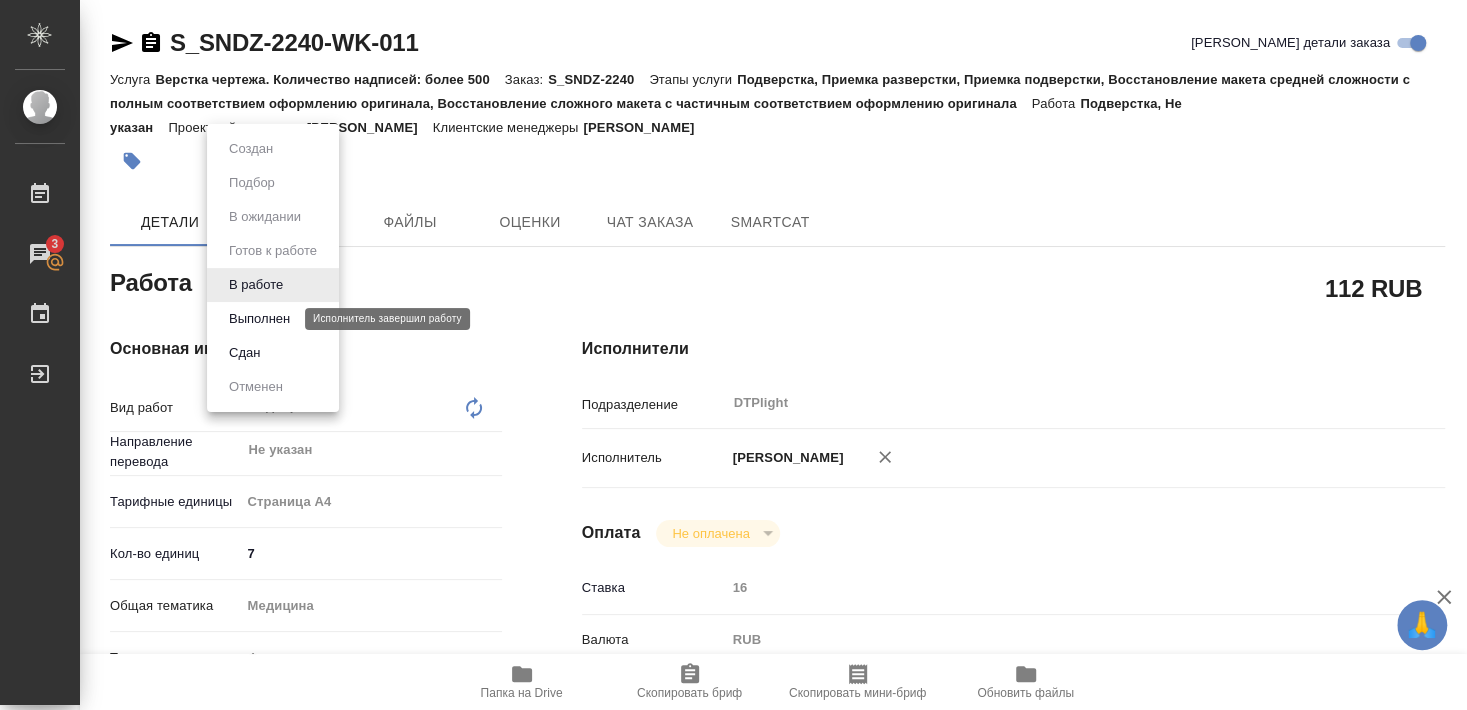 click on "Выполнен" at bounding box center (259, 319) 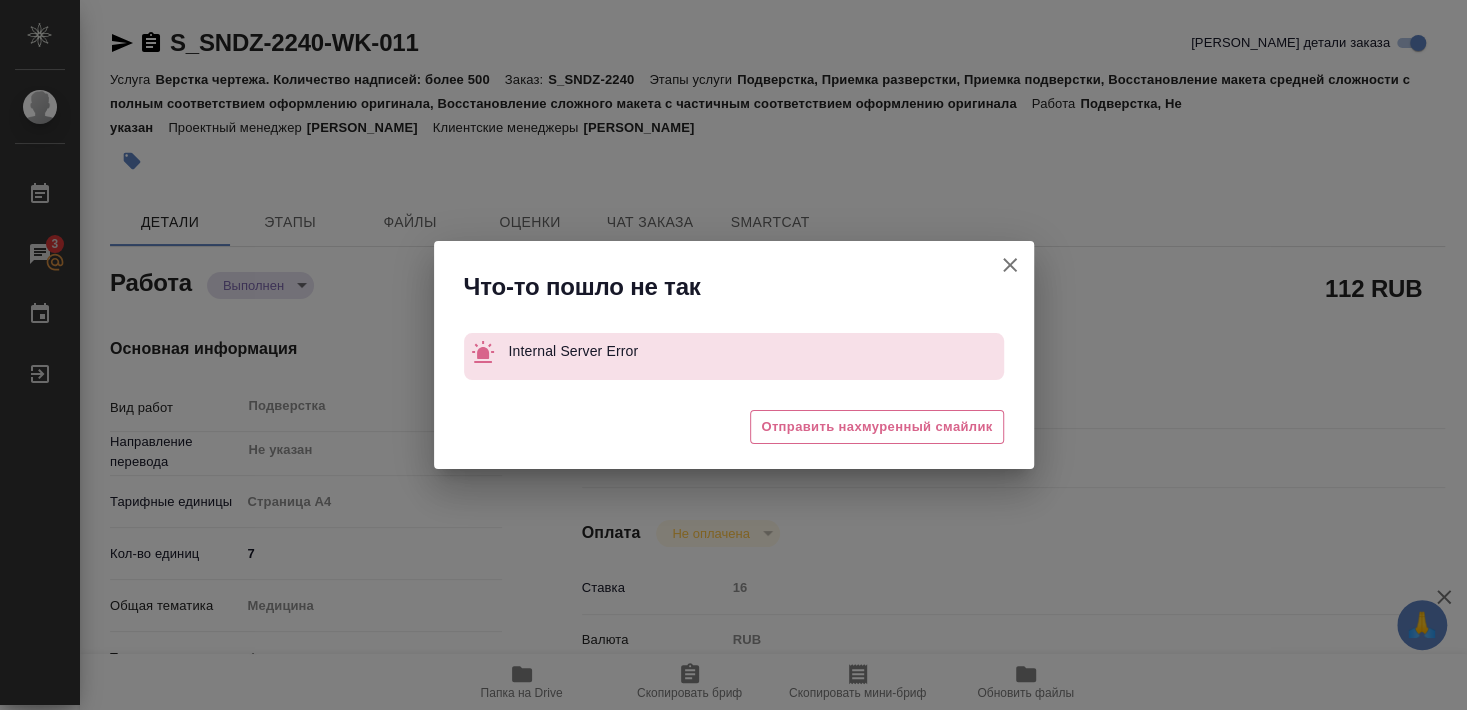 type on "x" 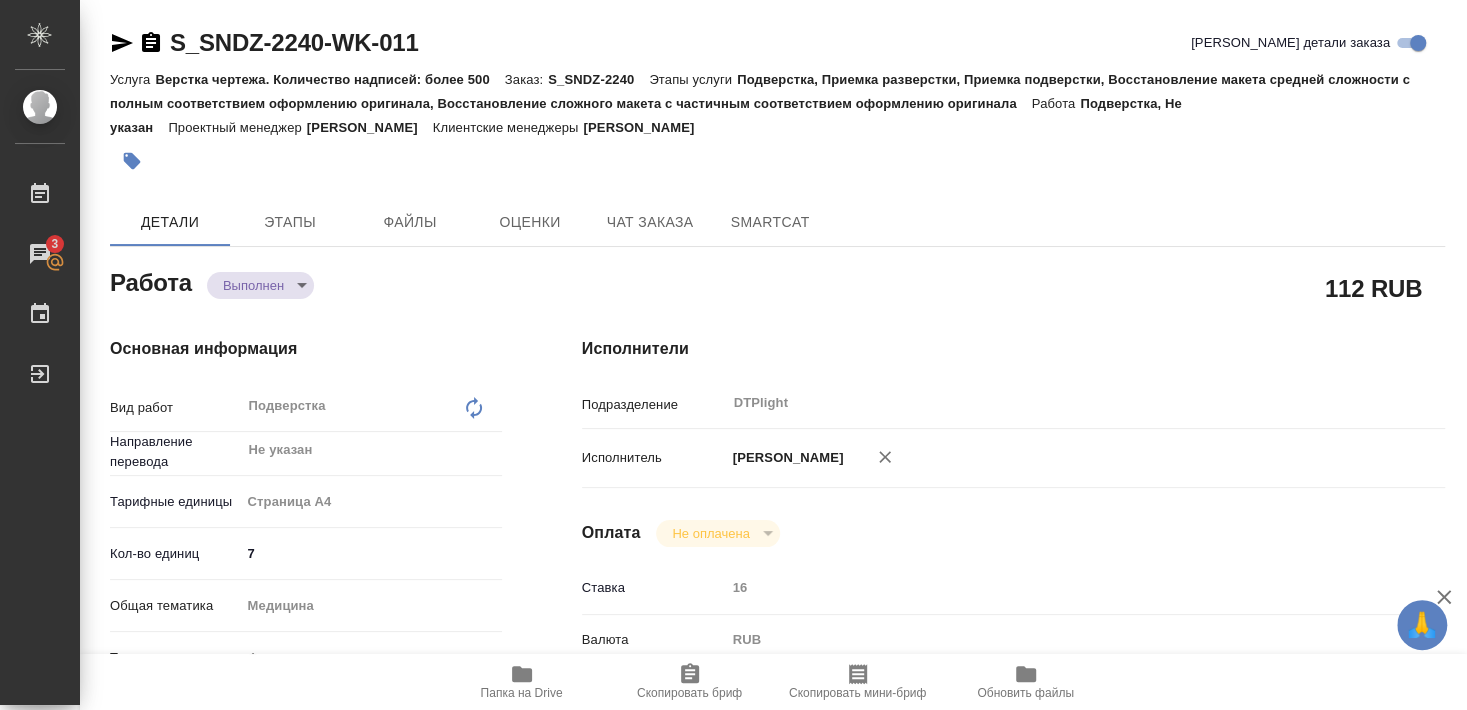 type on "x" 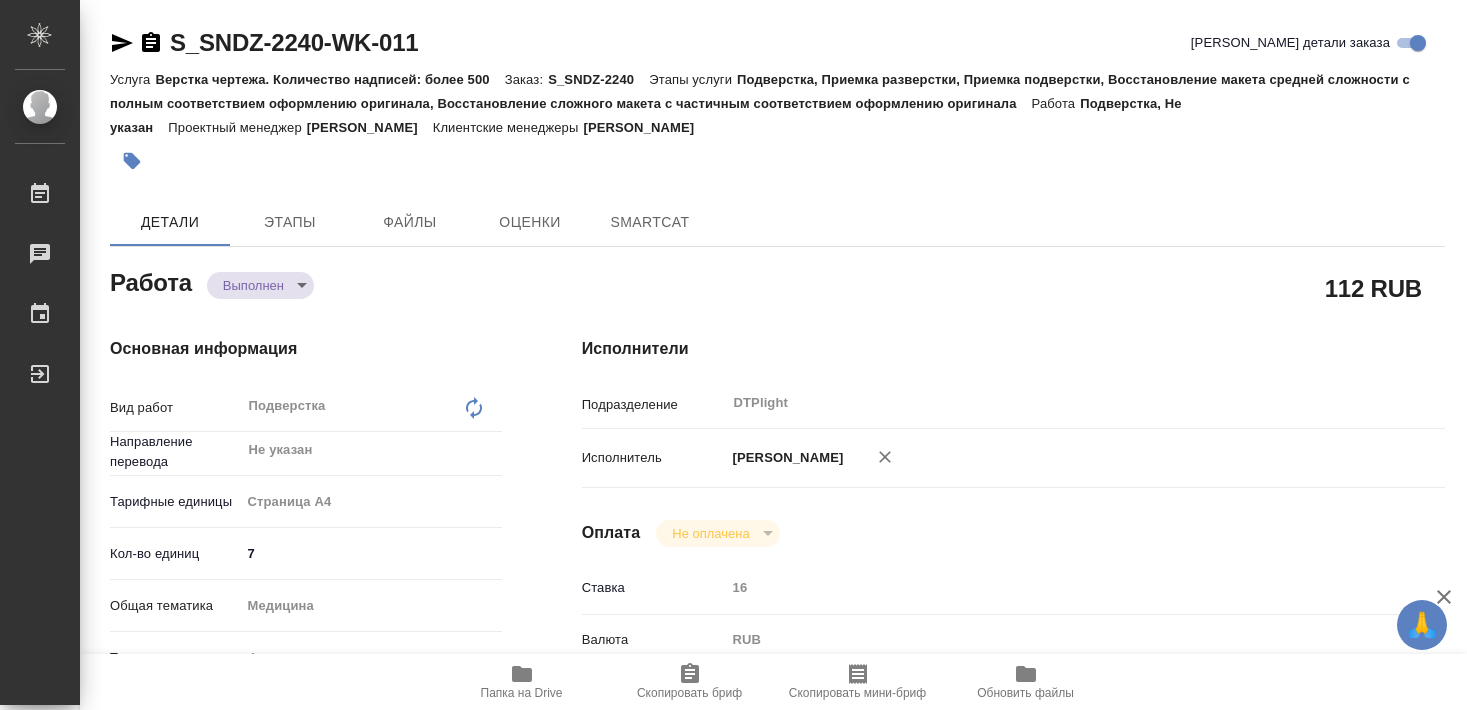 scroll, scrollTop: 0, scrollLeft: 0, axis: both 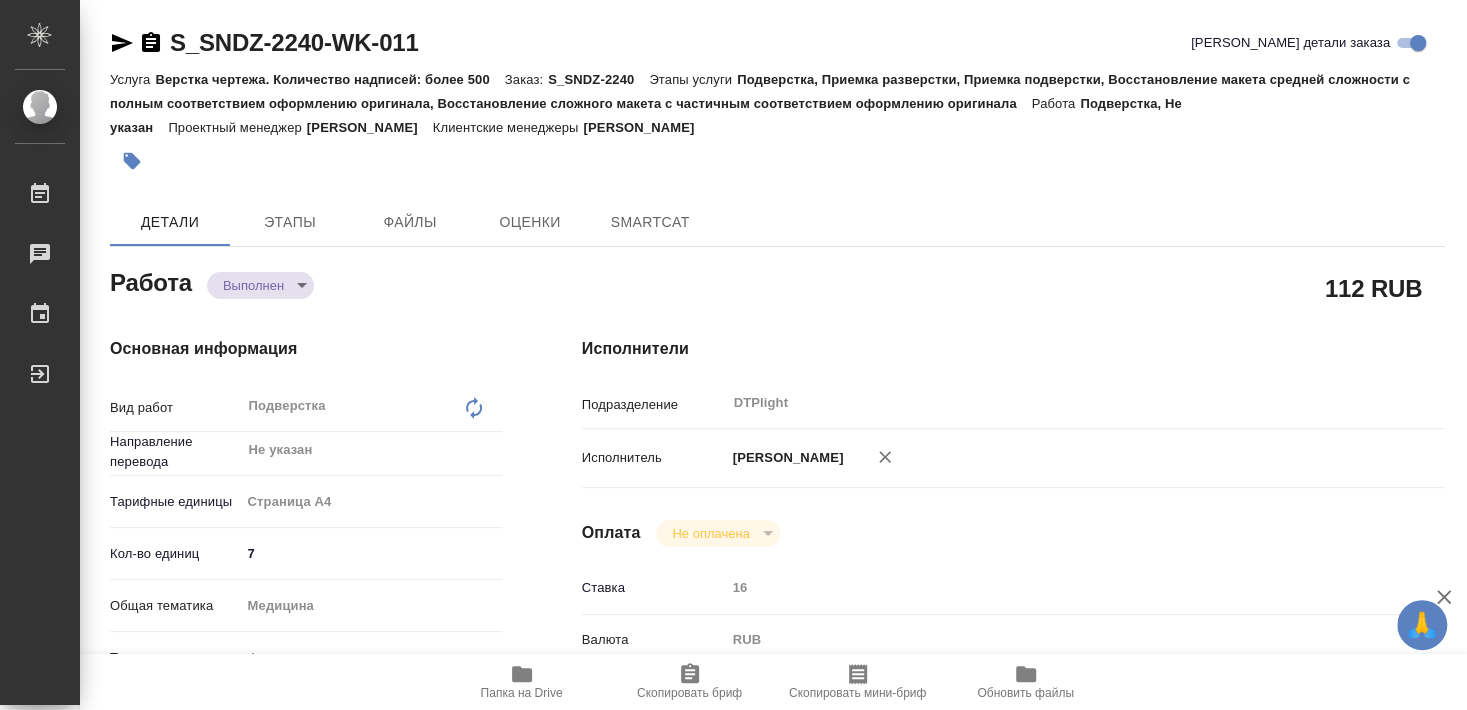 type on "x" 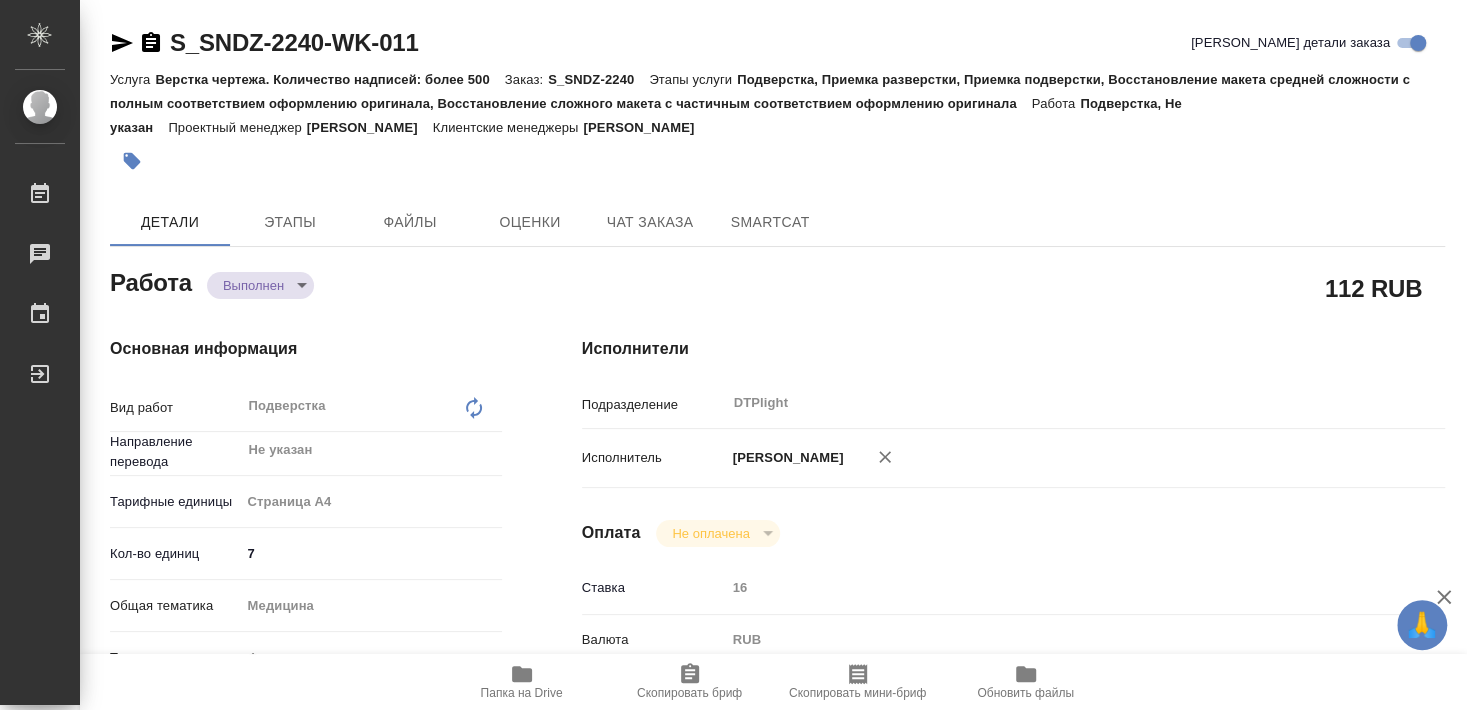 type on "x" 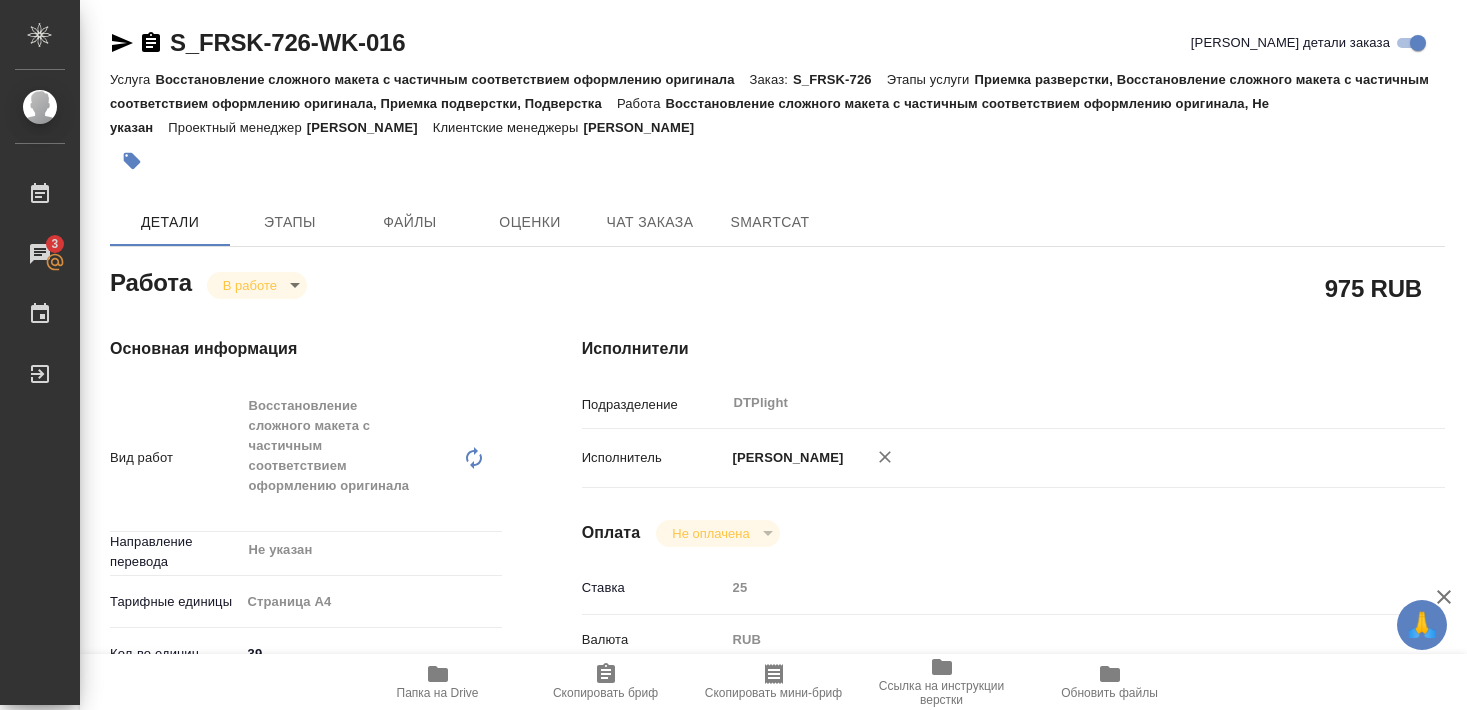 scroll, scrollTop: 0, scrollLeft: 0, axis: both 